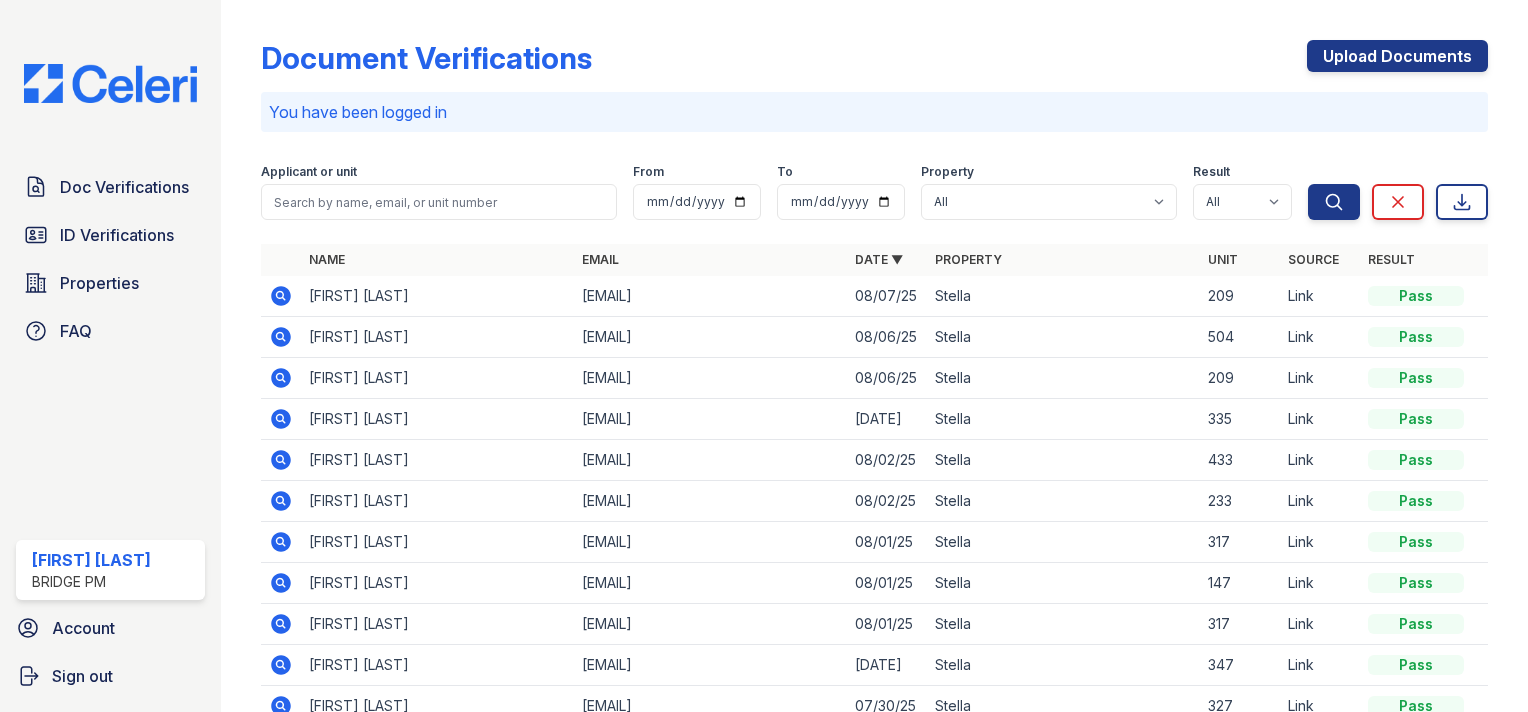 scroll, scrollTop: 0, scrollLeft: 0, axis: both 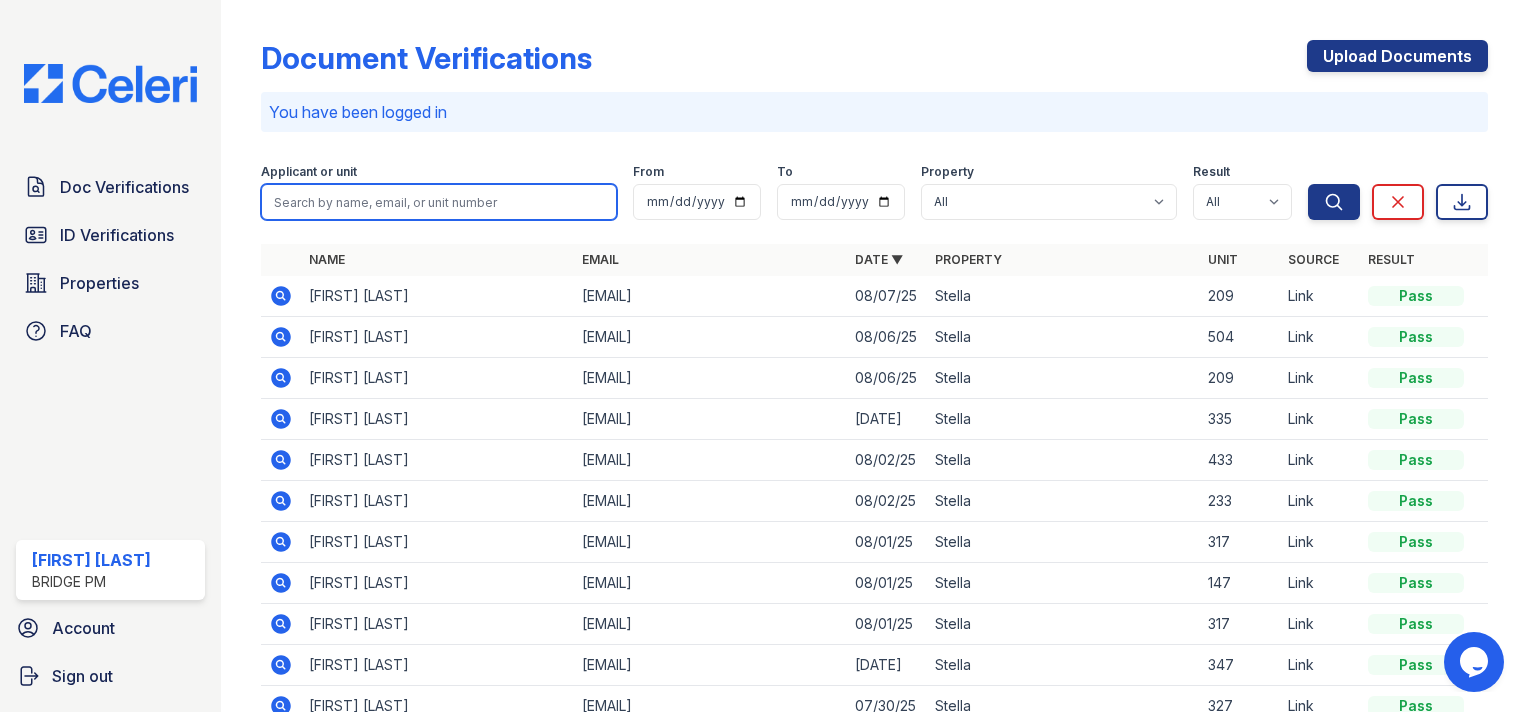 click at bounding box center (439, 202) 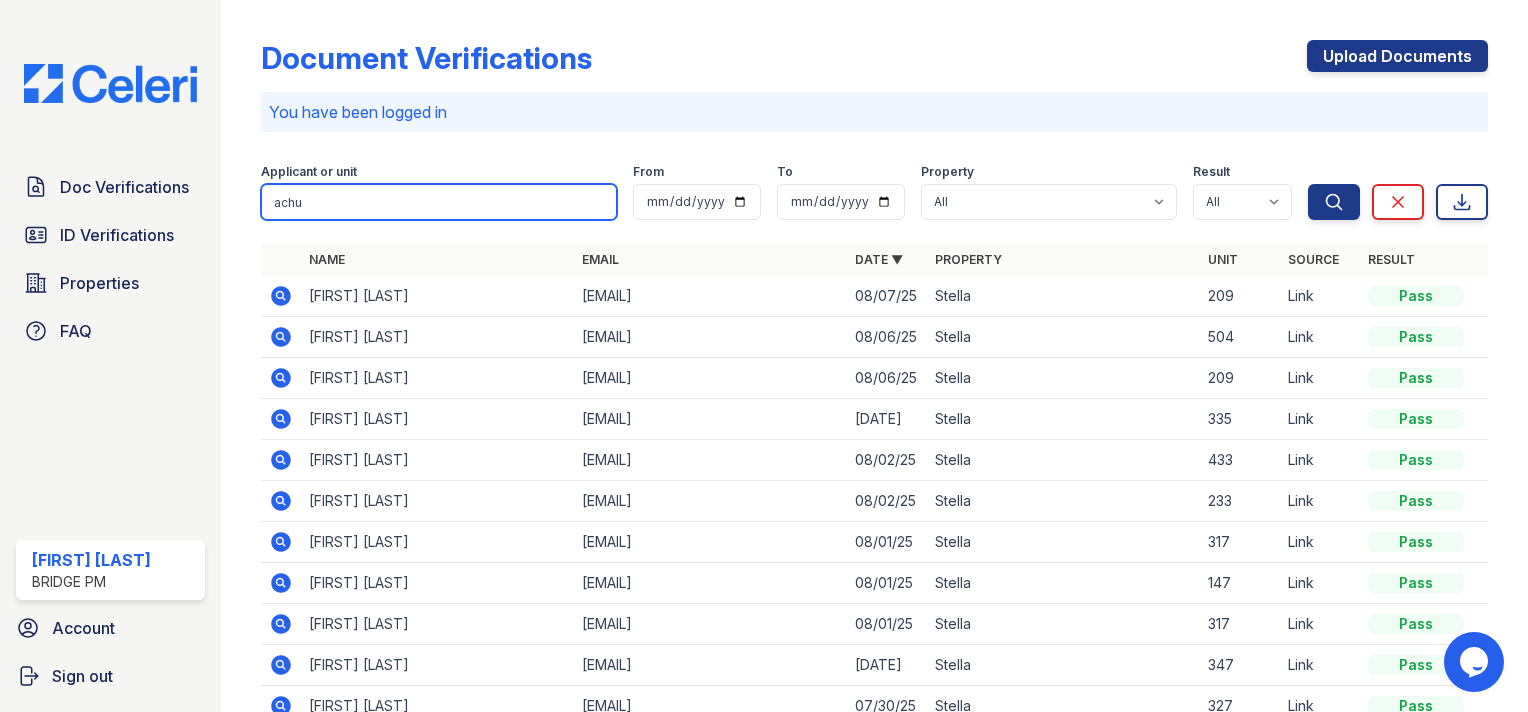 type on "achu" 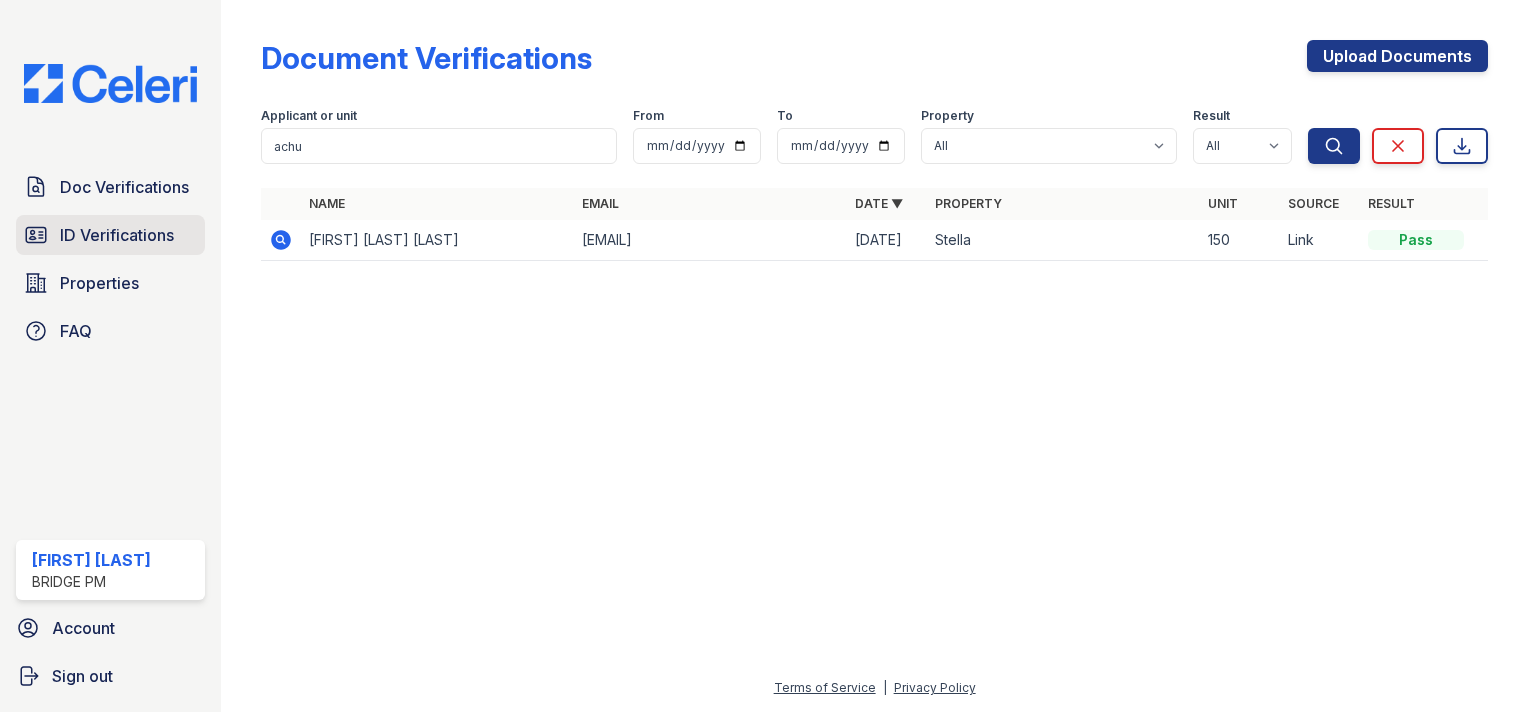 click on "ID Verifications" at bounding box center (110, 235) 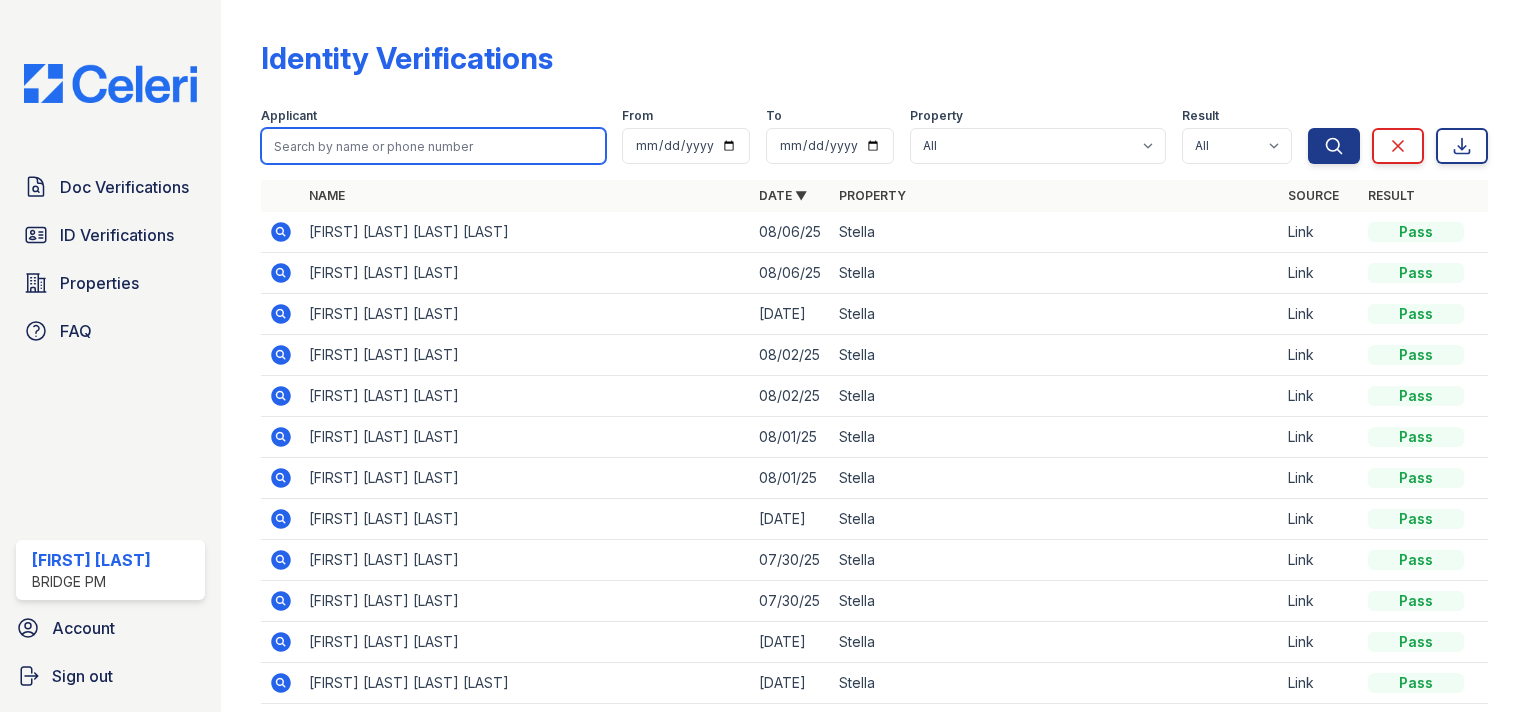 click at bounding box center [433, 146] 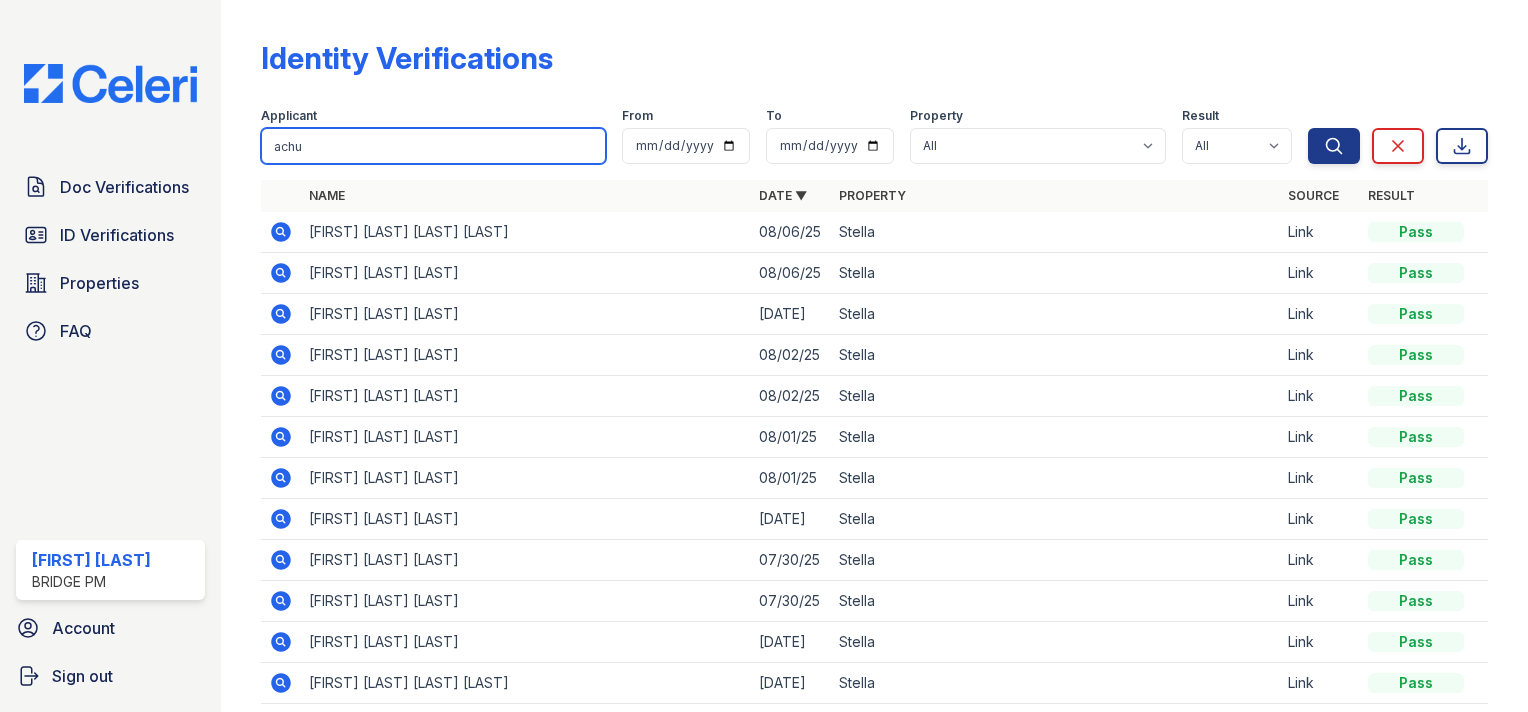 type on "achu" 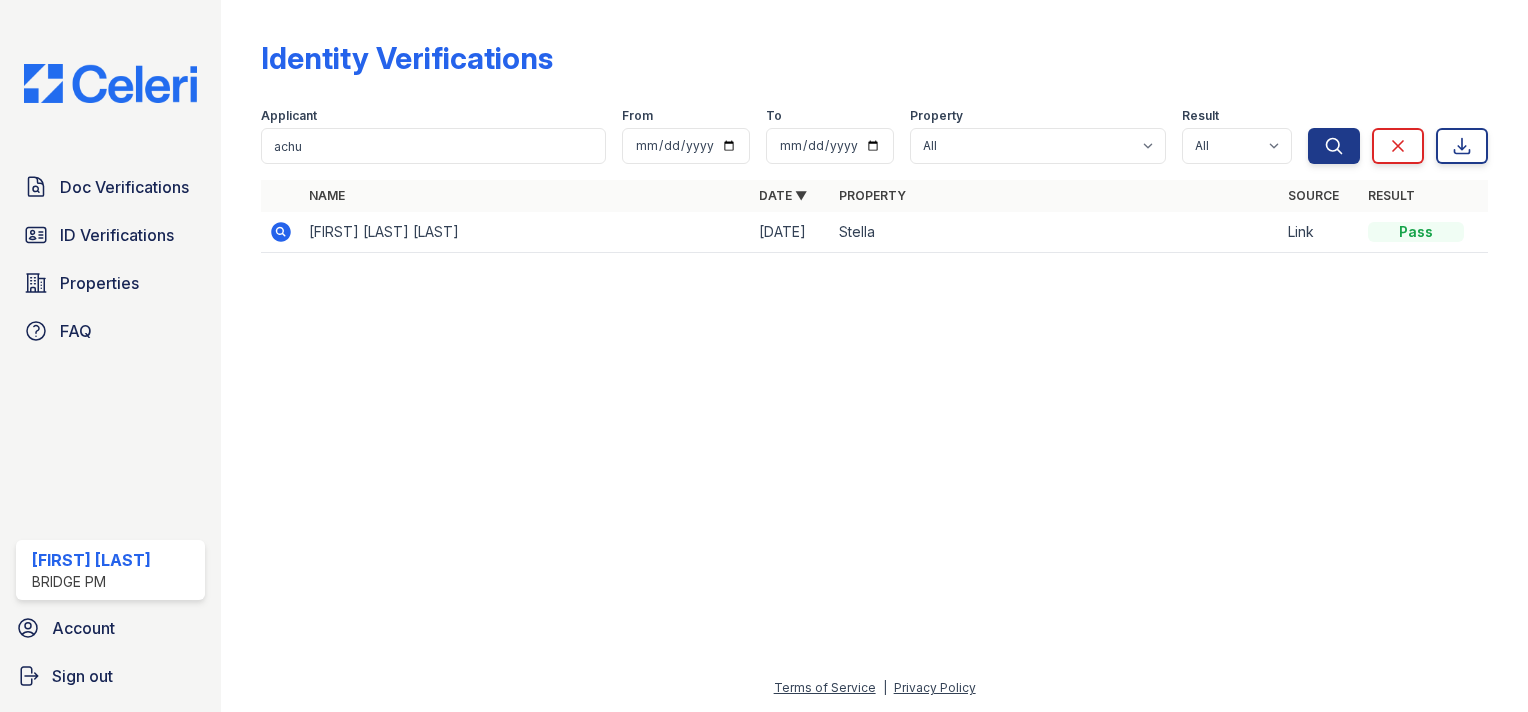 click 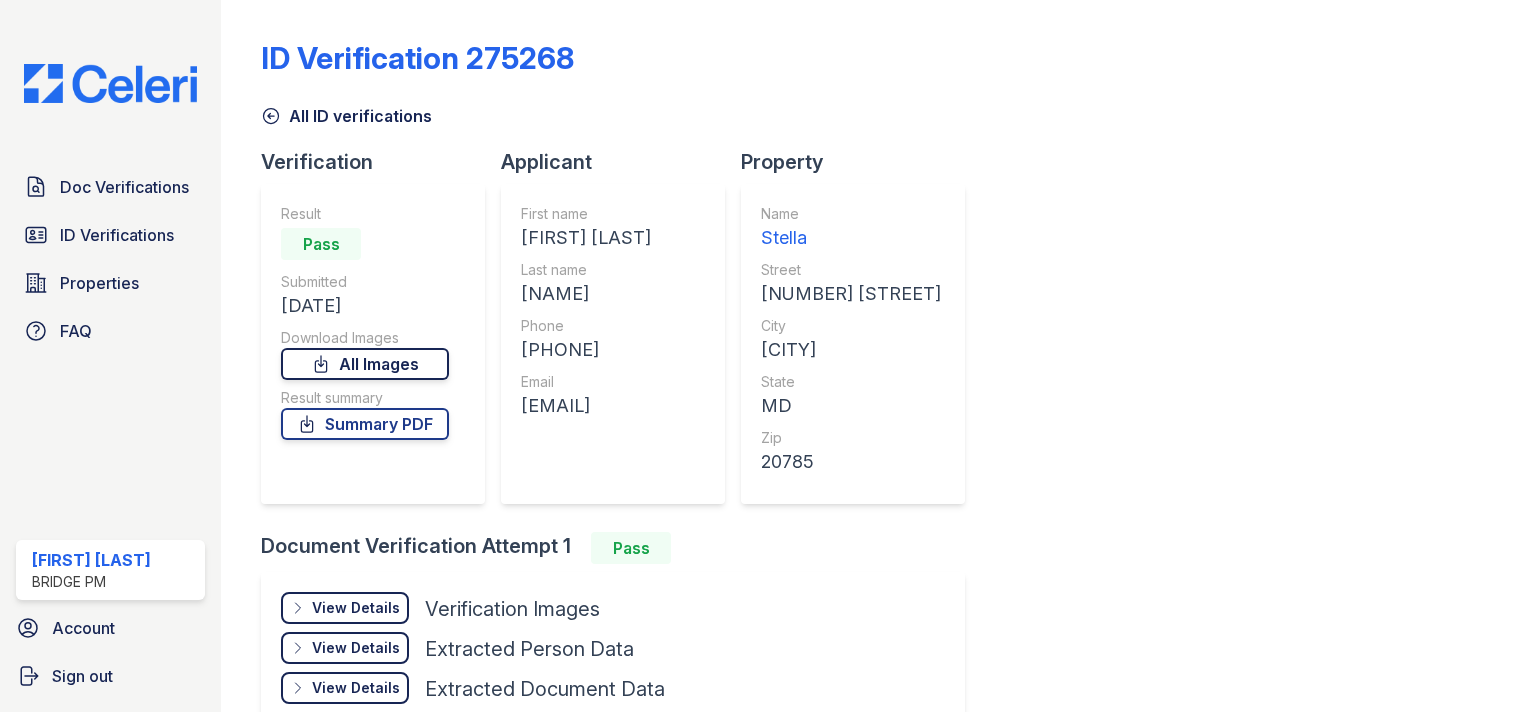 scroll, scrollTop: 0, scrollLeft: 0, axis: both 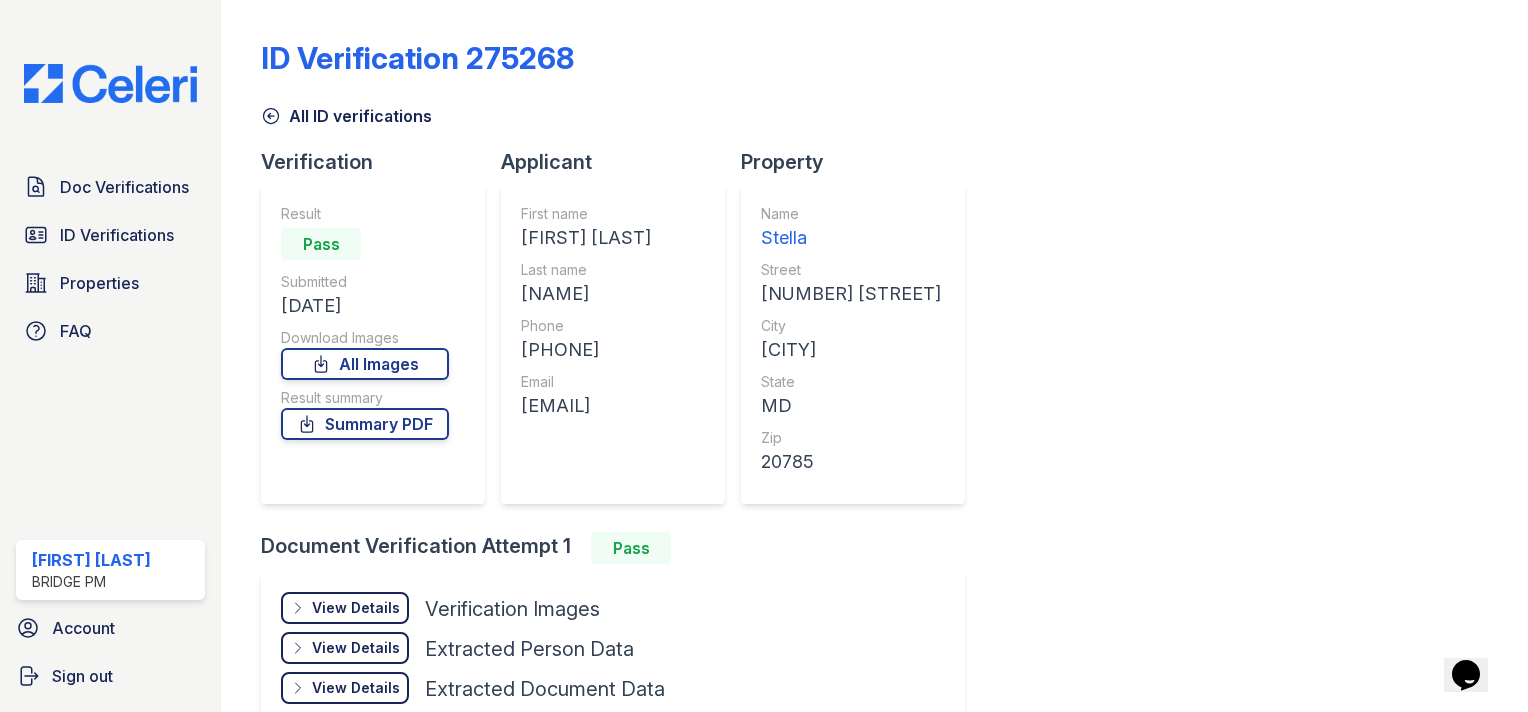 click on "View Details" at bounding box center (356, 608) 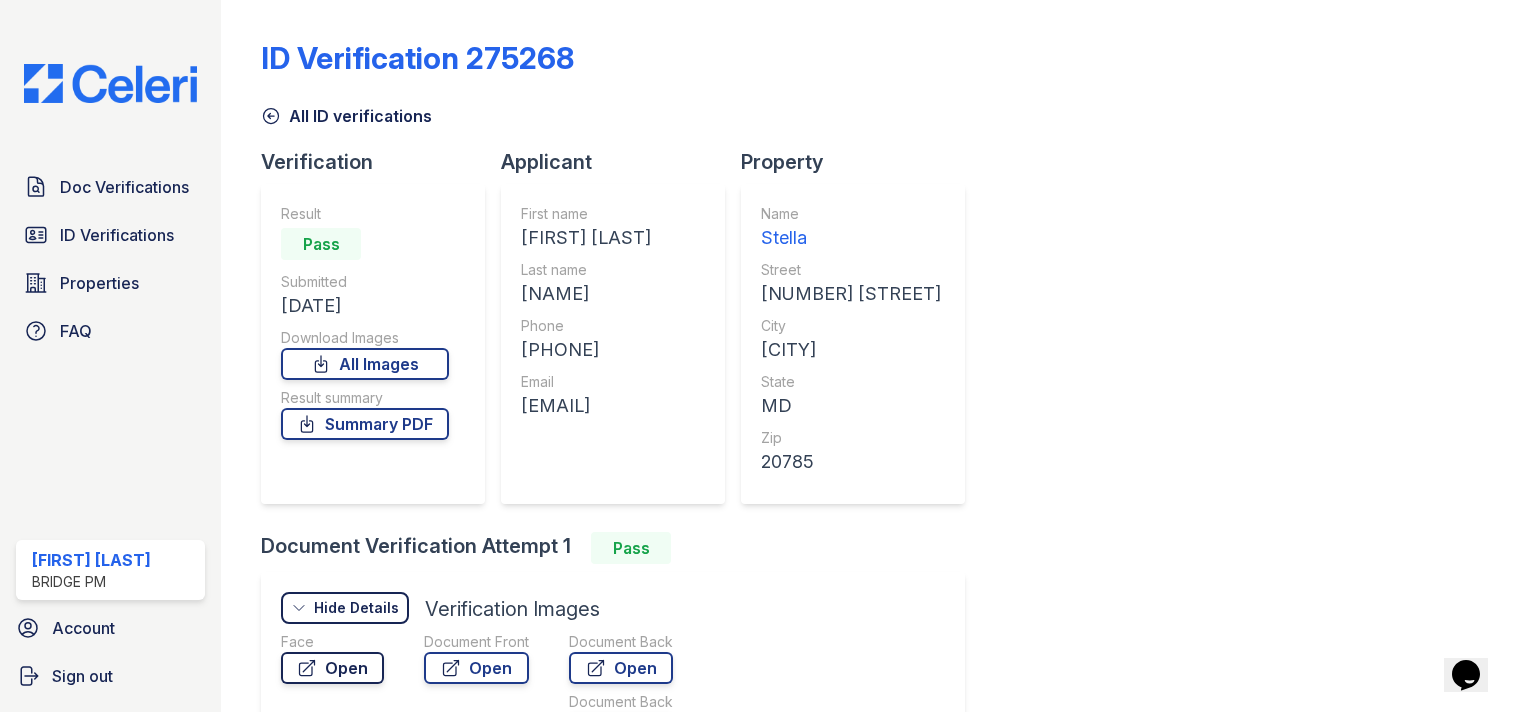 click on "Open" at bounding box center [332, 668] 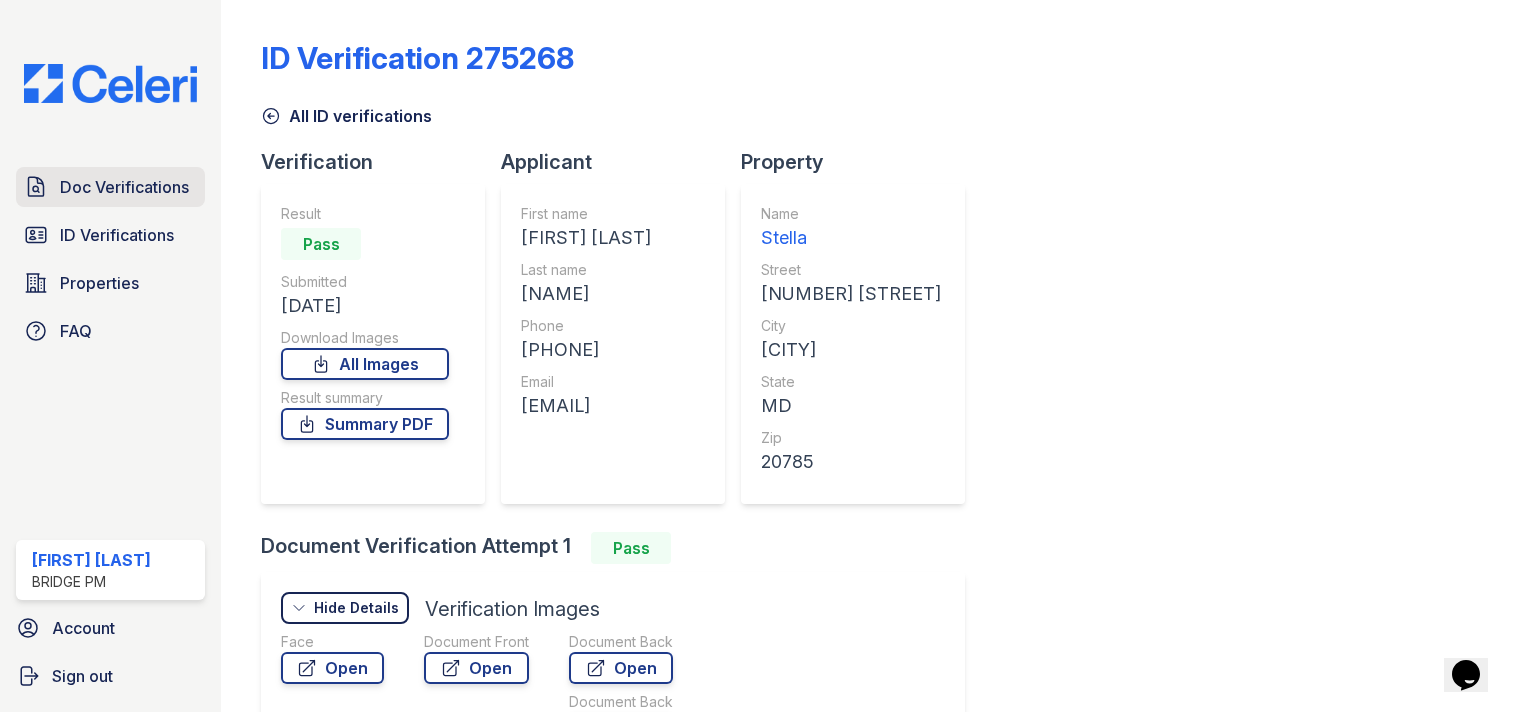click on "Doc Verifications" at bounding box center (124, 187) 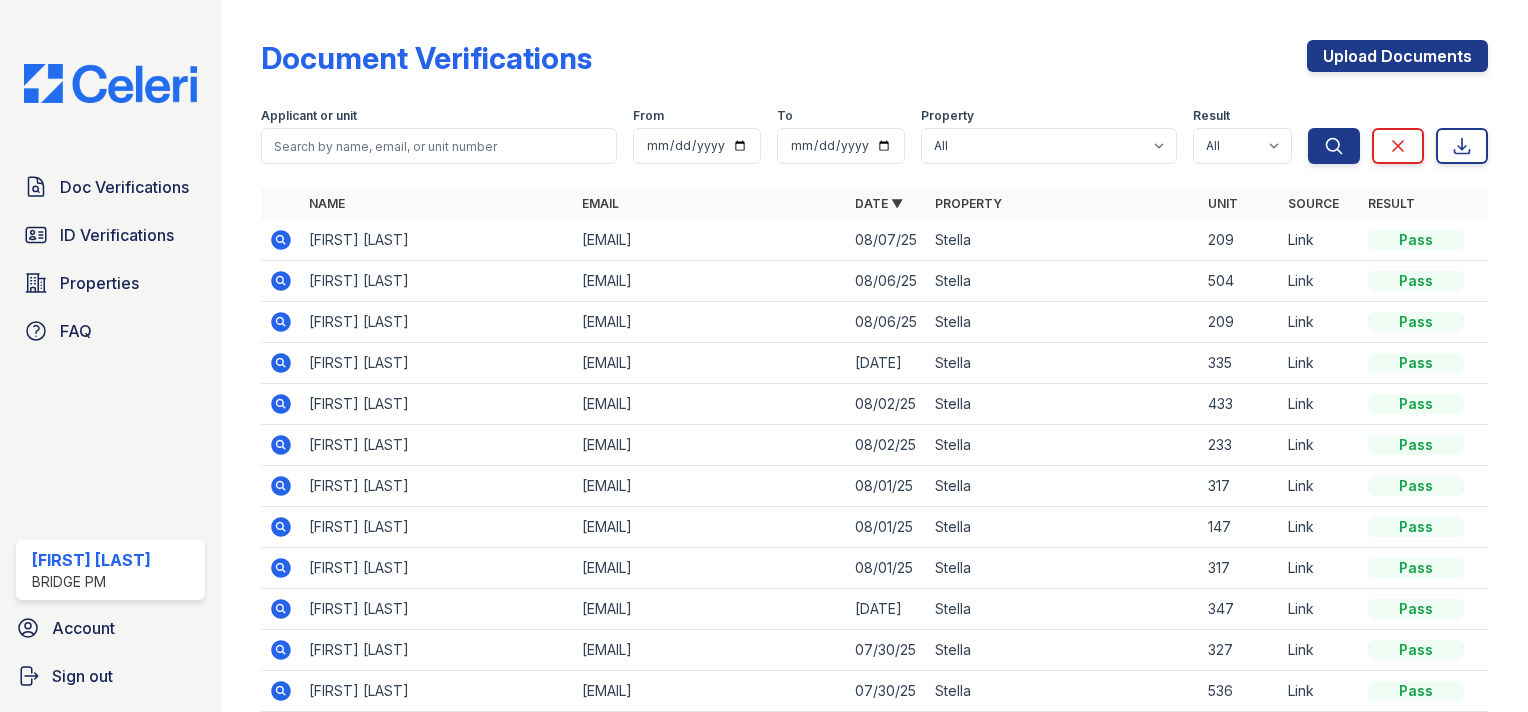 click 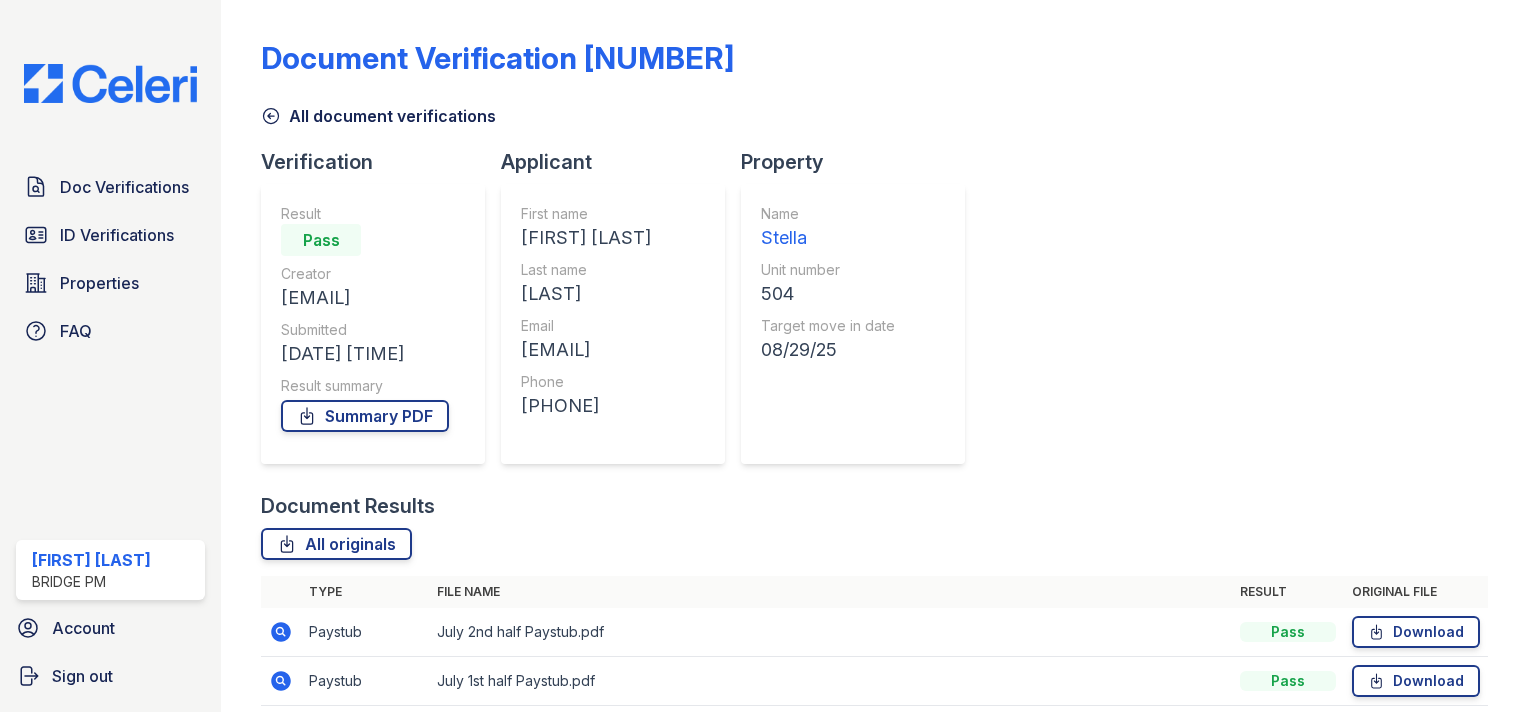 scroll, scrollTop: 0, scrollLeft: 0, axis: both 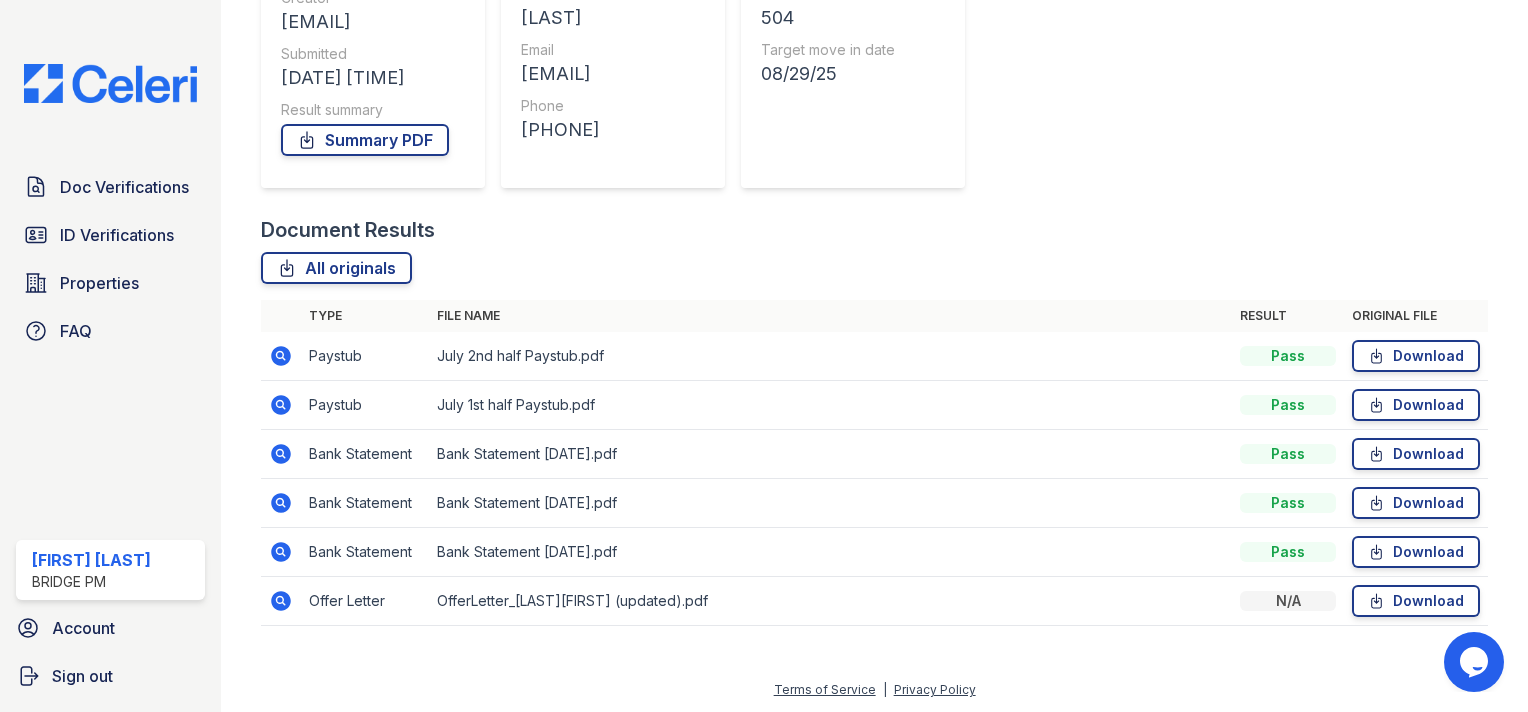 click 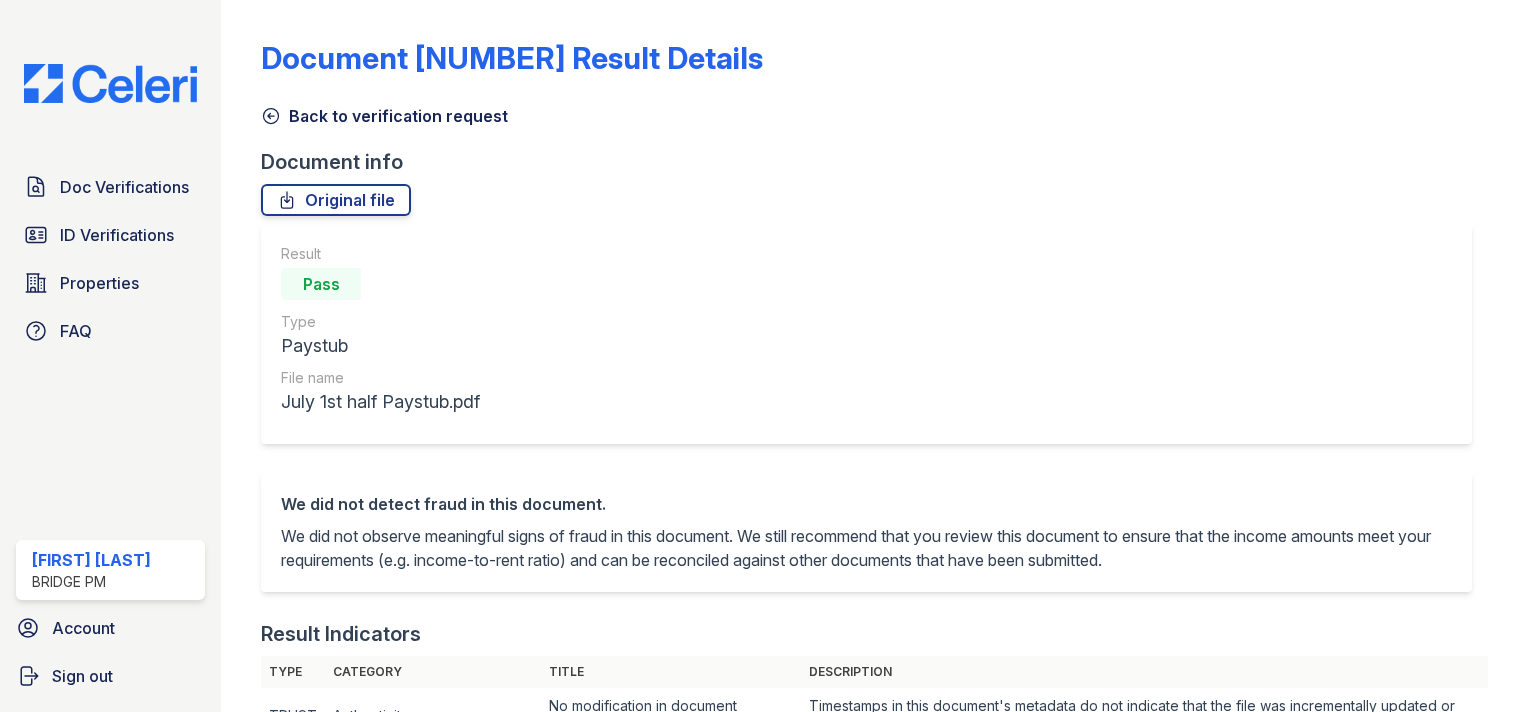 scroll, scrollTop: 0, scrollLeft: 0, axis: both 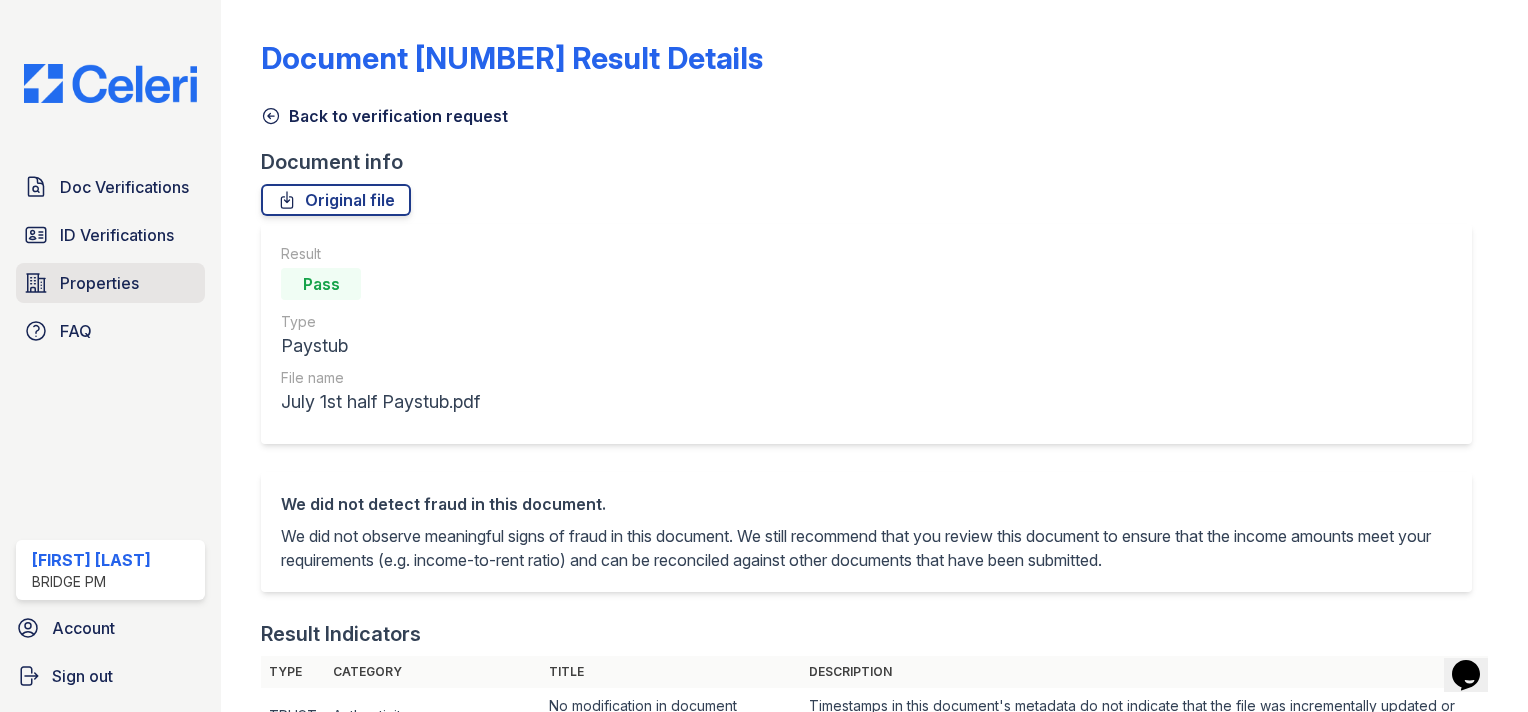 click on "Properties" at bounding box center (110, 283) 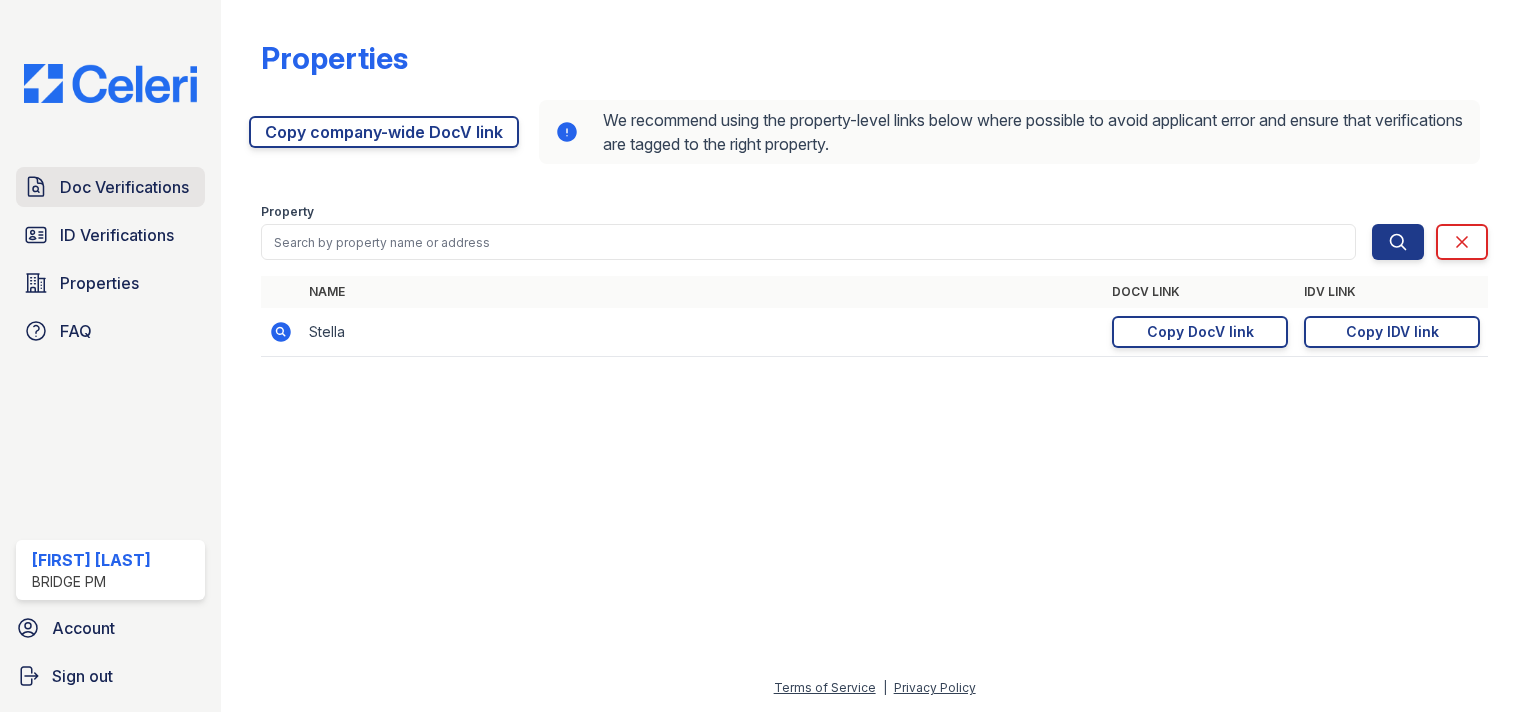 click on "Doc Verifications" at bounding box center [110, 187] 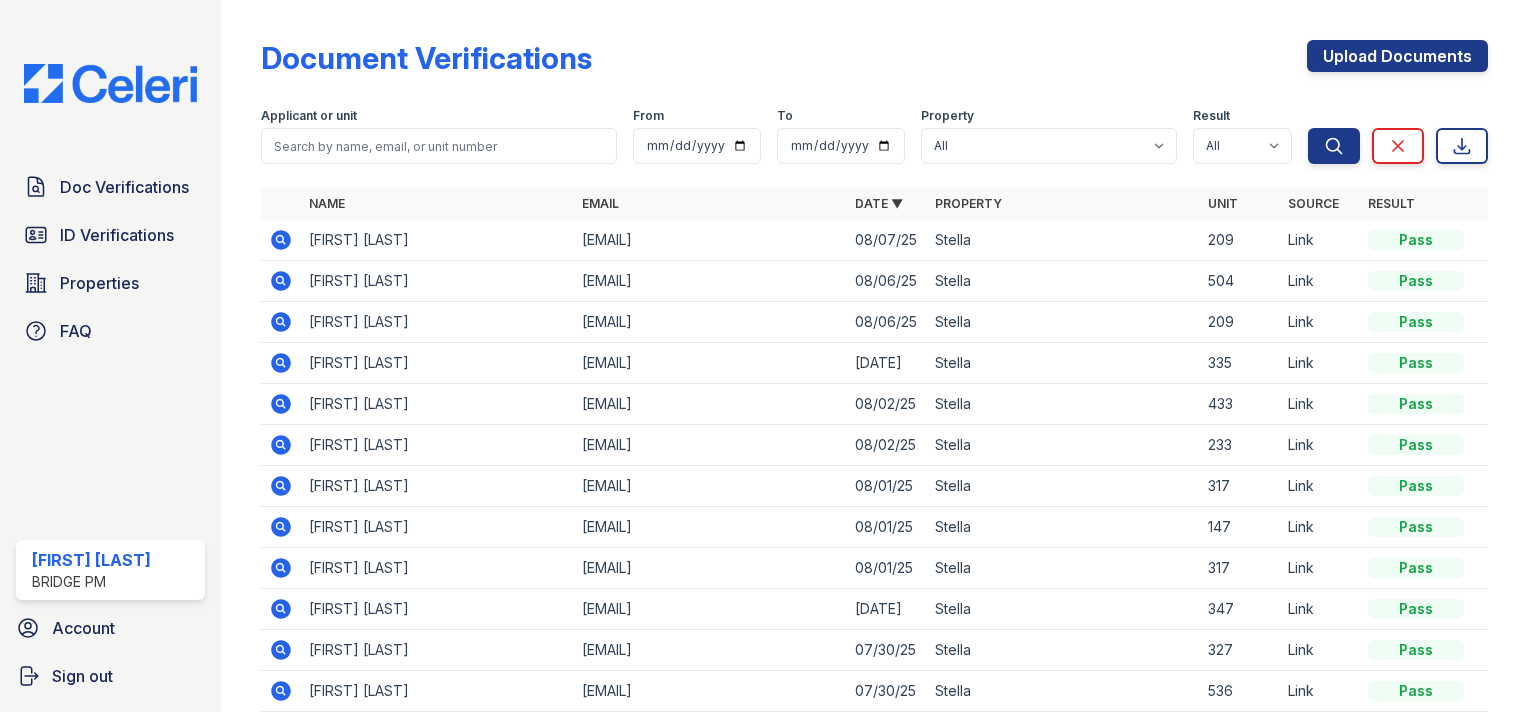 click 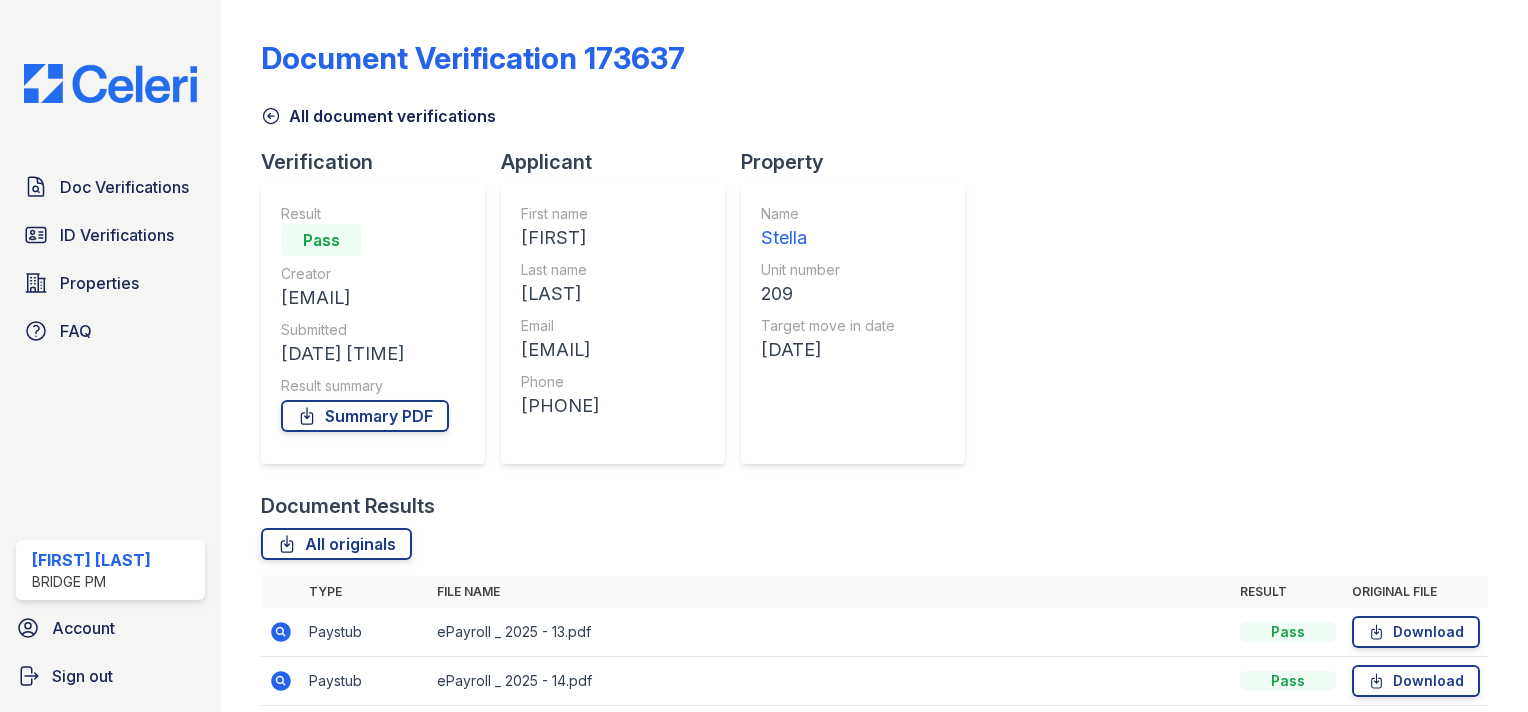 scroll, scrollTop: 0, scrollLeft: 0, axis: both 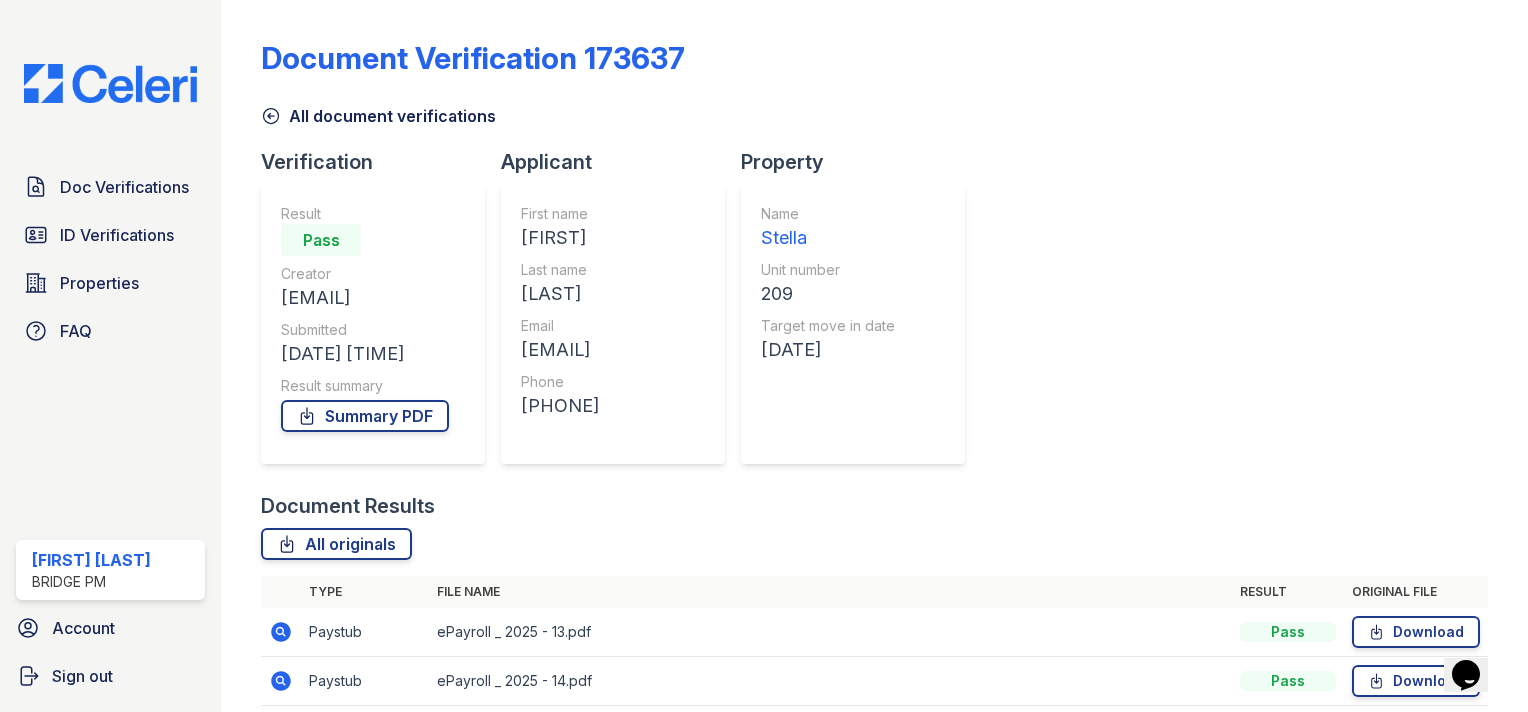 click 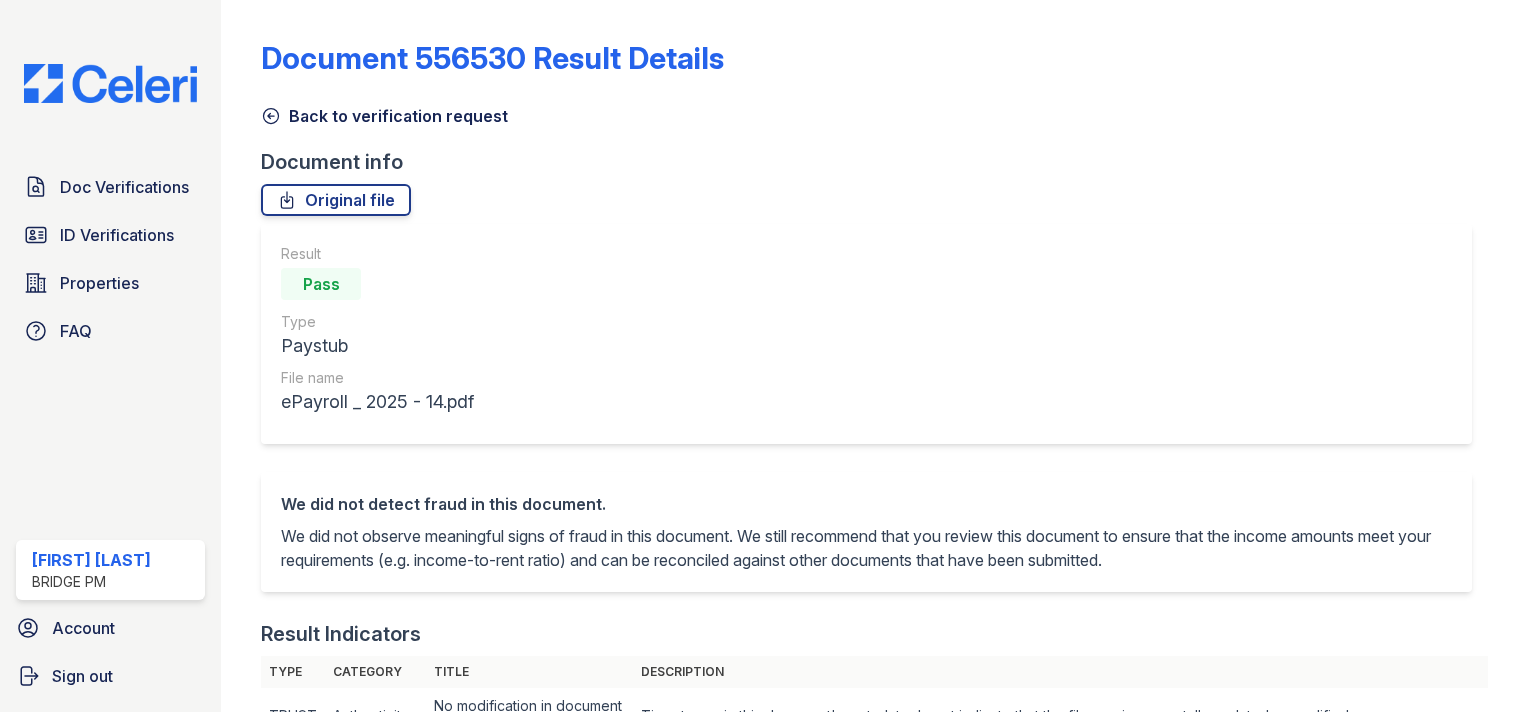 scroll, scrollTop: 0, scrollLeft: 0, axis: both 